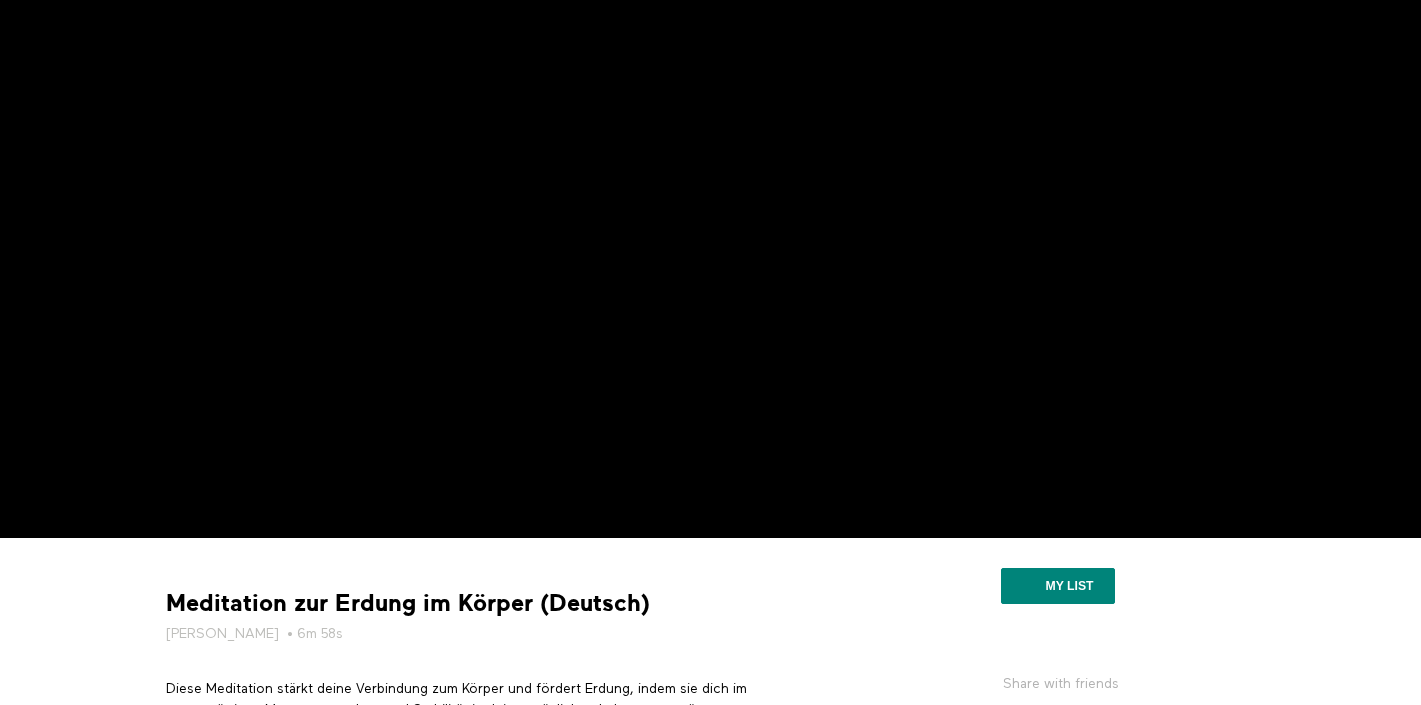 scroll, scrollTop: 0, scrollLeft: 0, axis: both 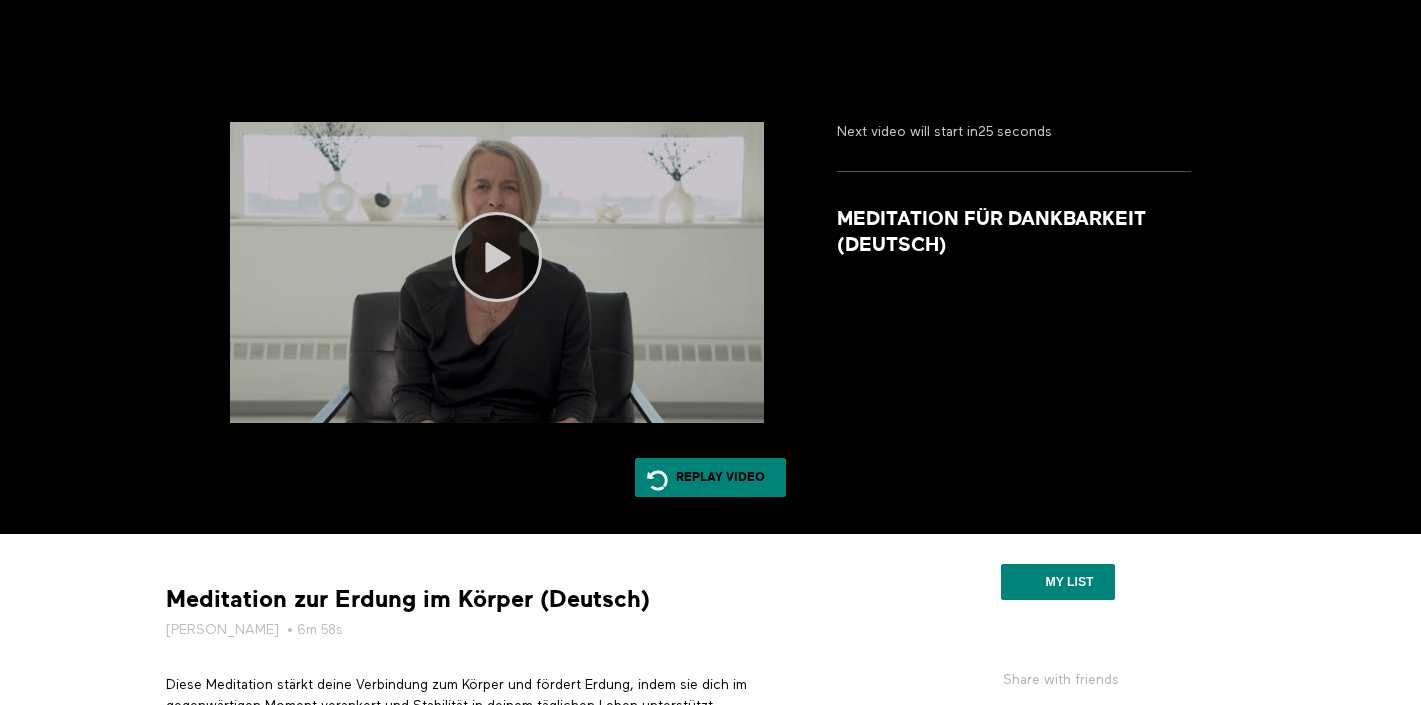 click at bounding box center [497, 257] 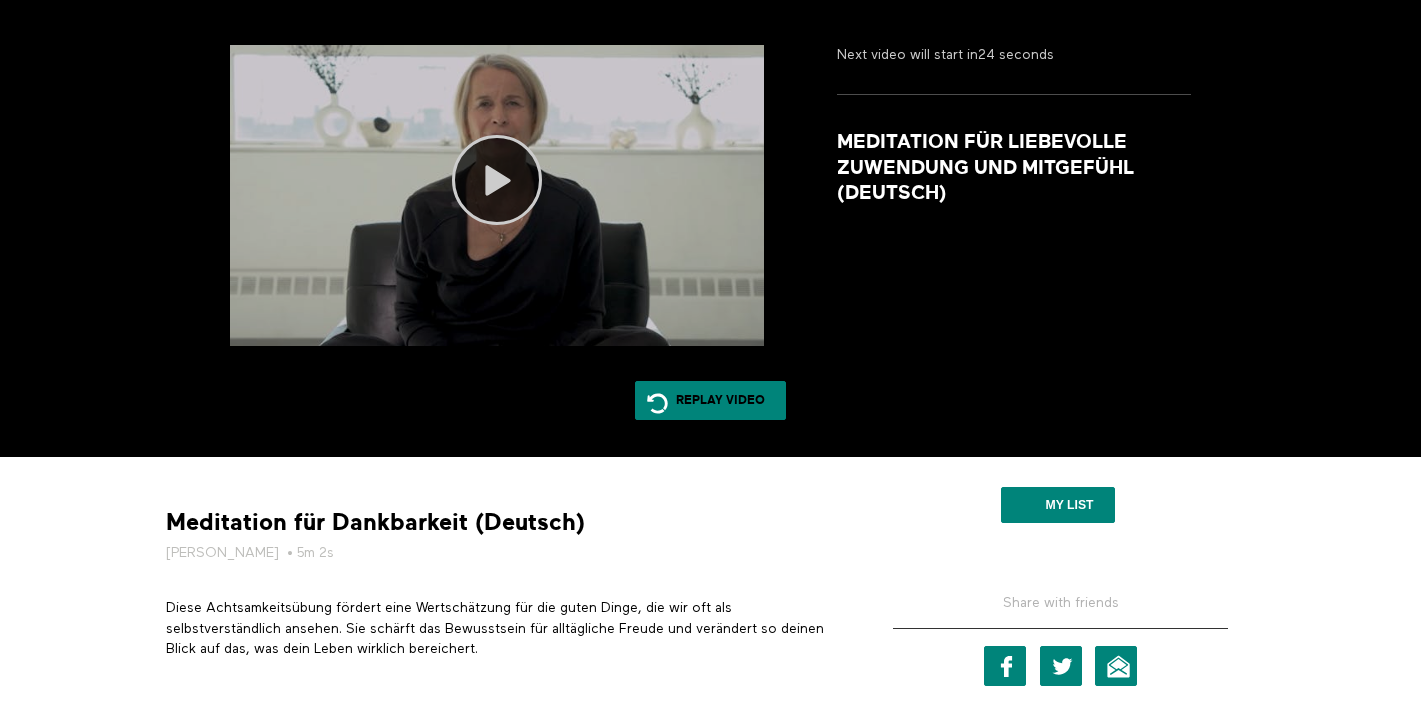 scroll, scrollTop: 173, scrollLeft: 0, axis: vertical 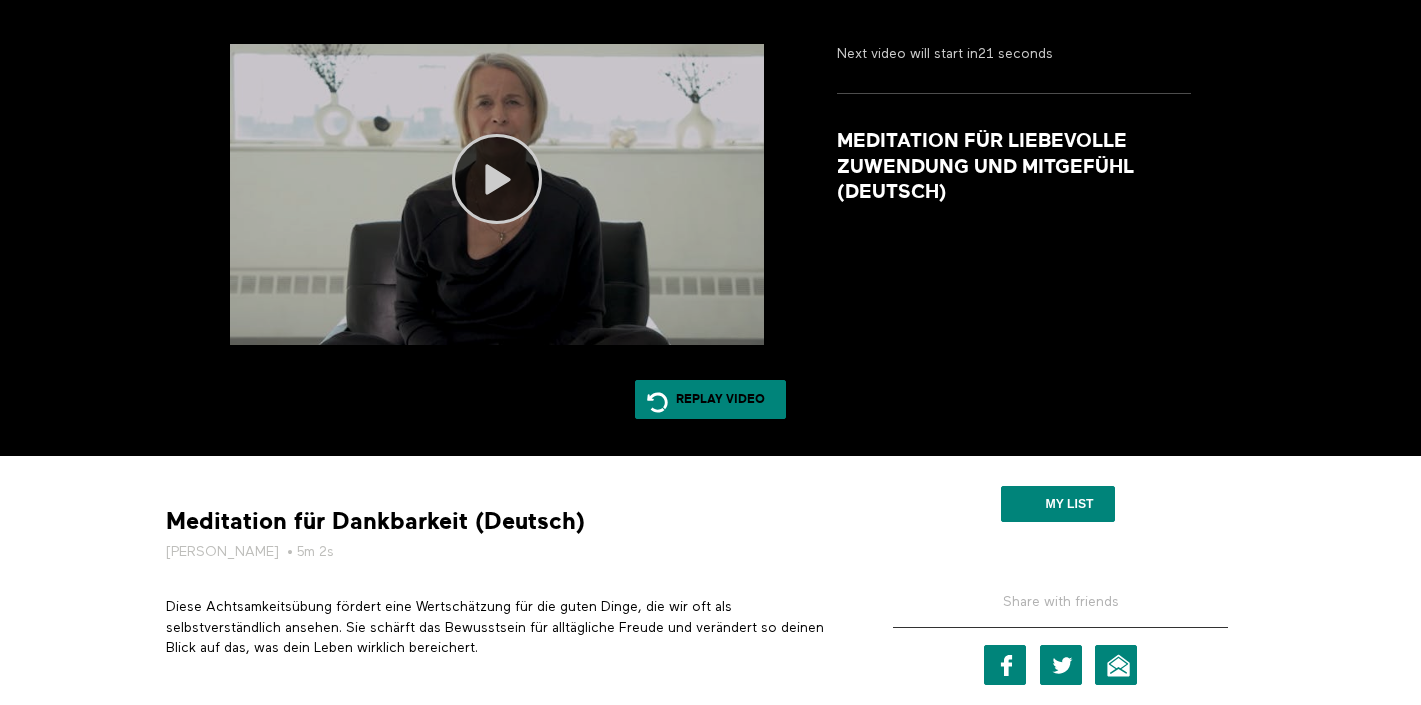 click at bounding box center [497, 179] 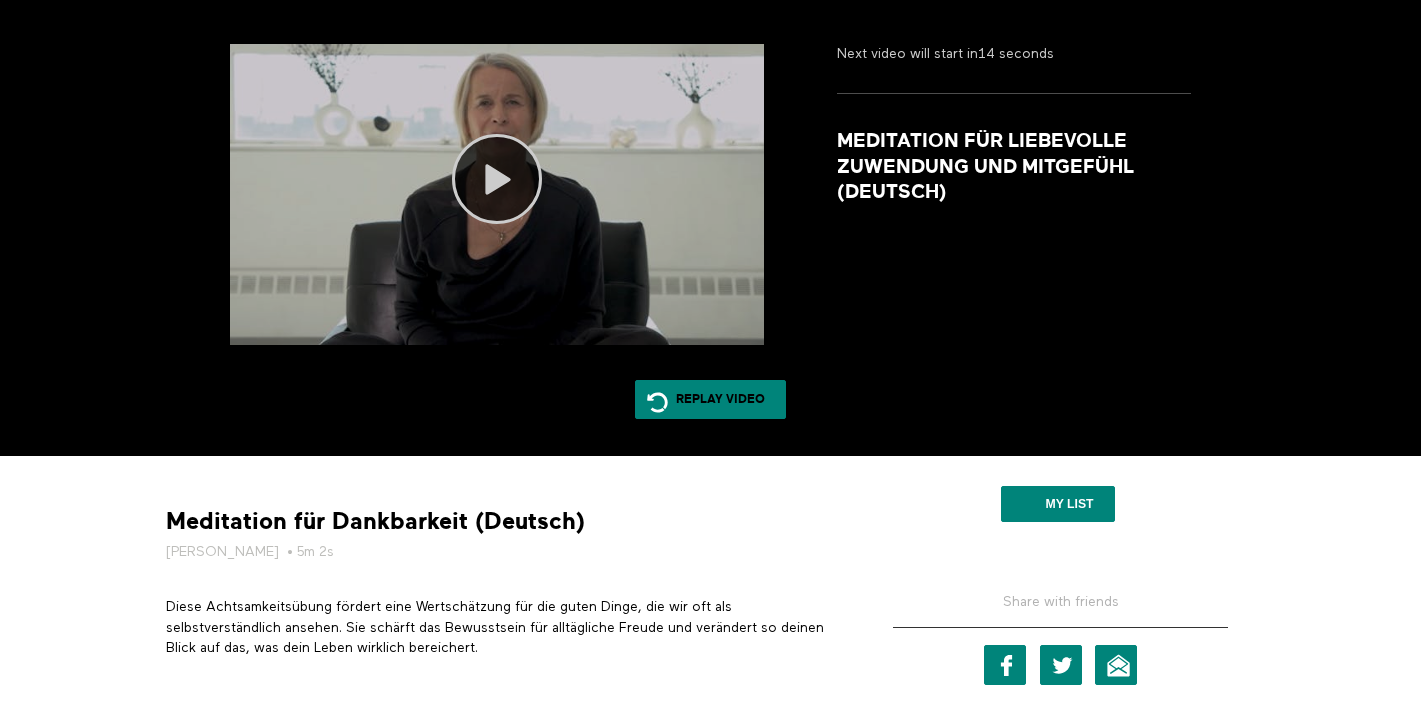 click at bounding box center [497, 179] 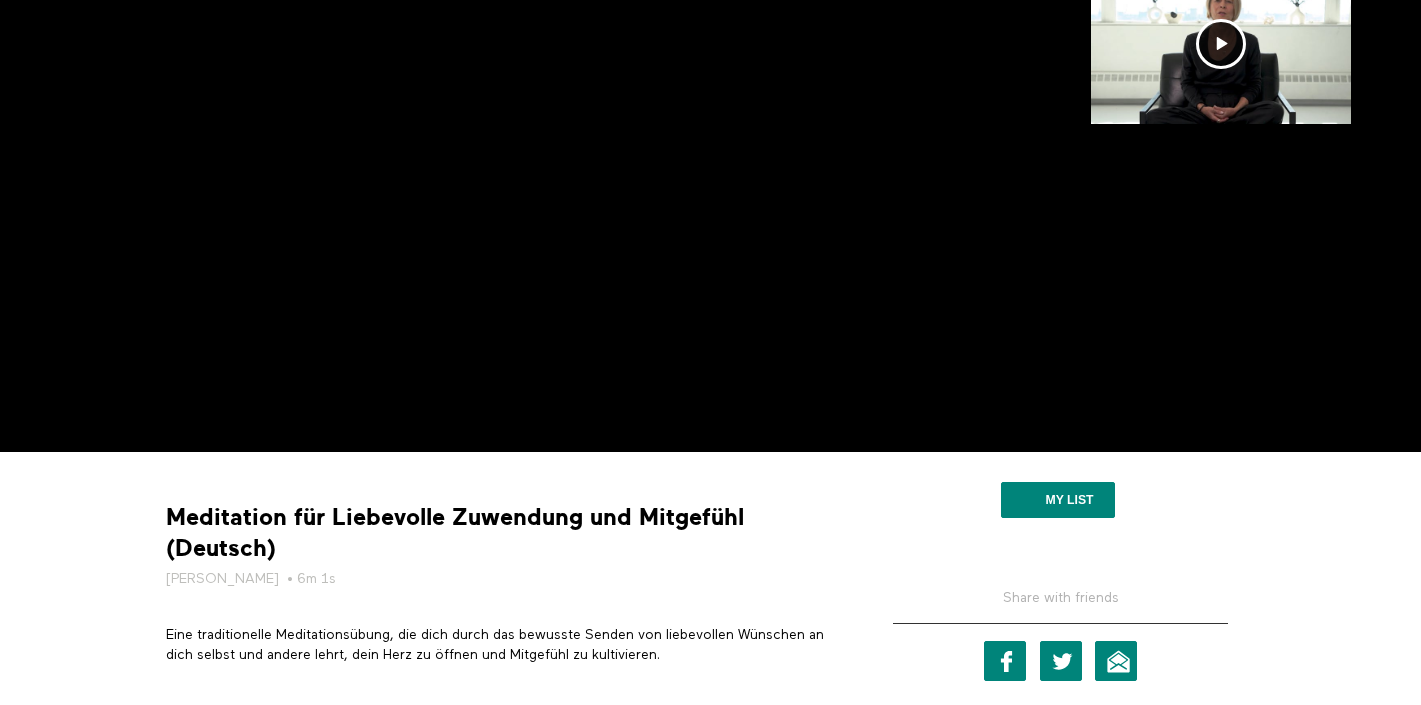scroll, scrollTop: 178, scrollLeft: 0, axis: vertical 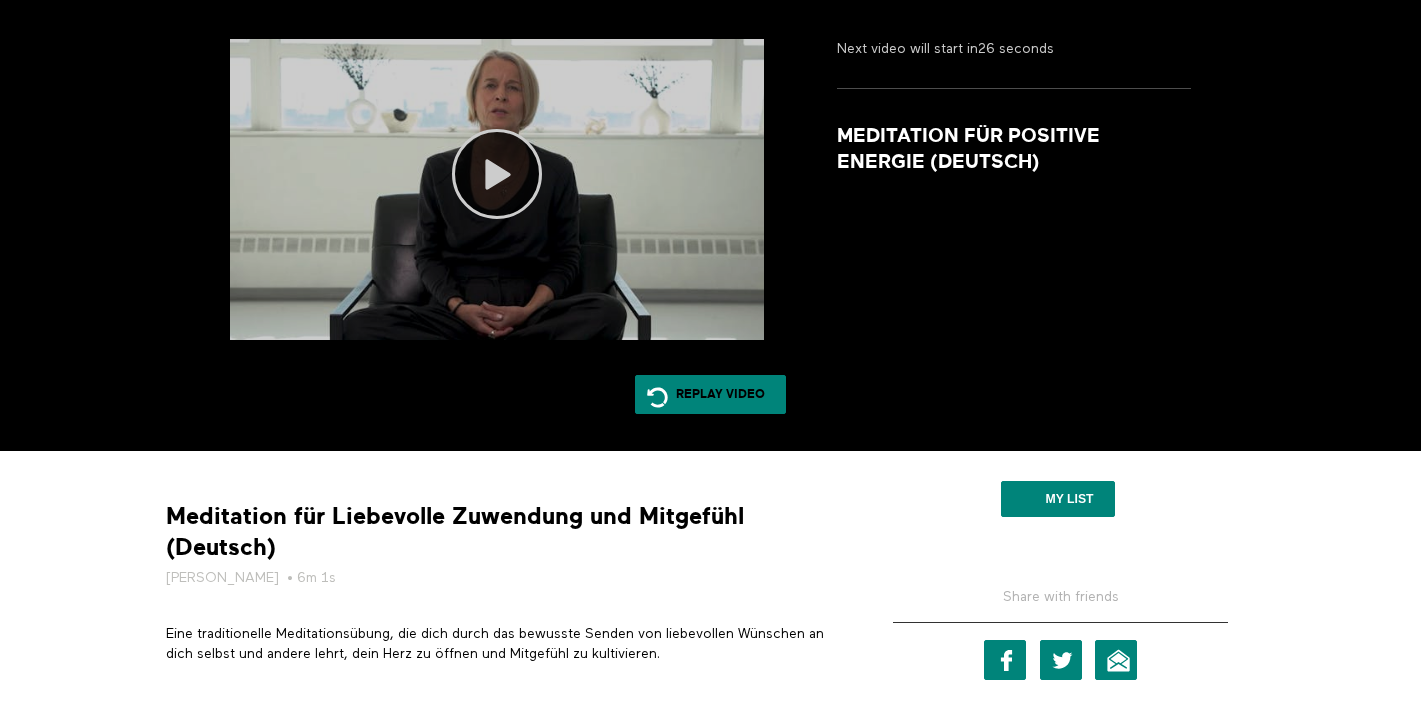 click at bounding box center [497, 174] 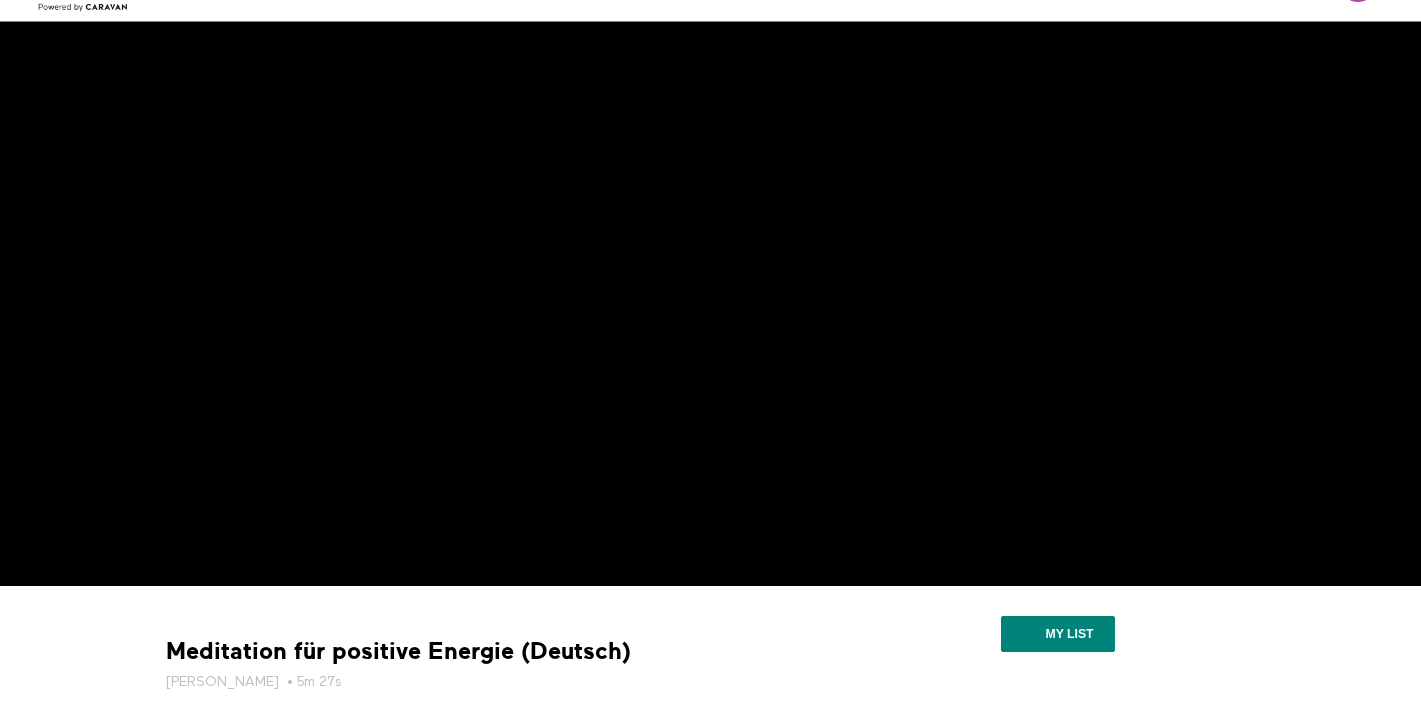scroll, scrollTop: 42, scrollLeft: 0, axis: vertical 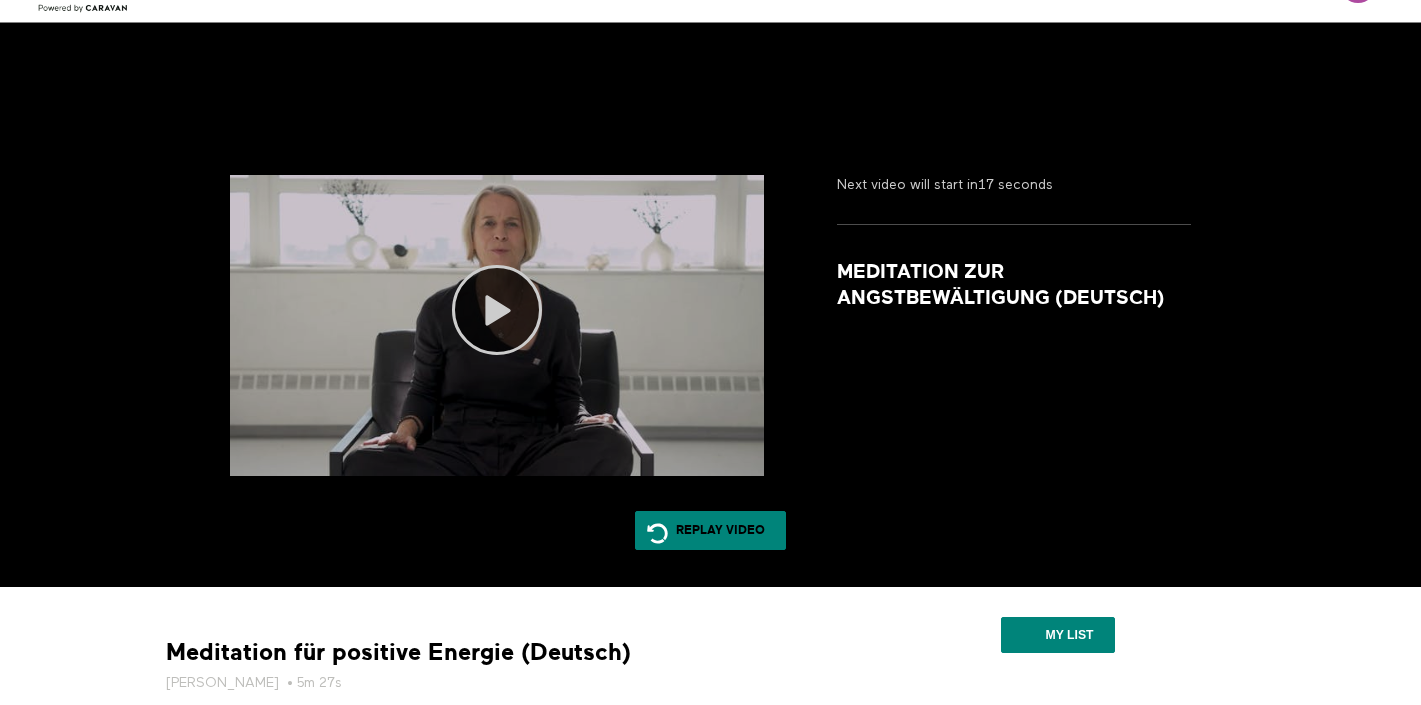 click at bounding box center (497, 310) 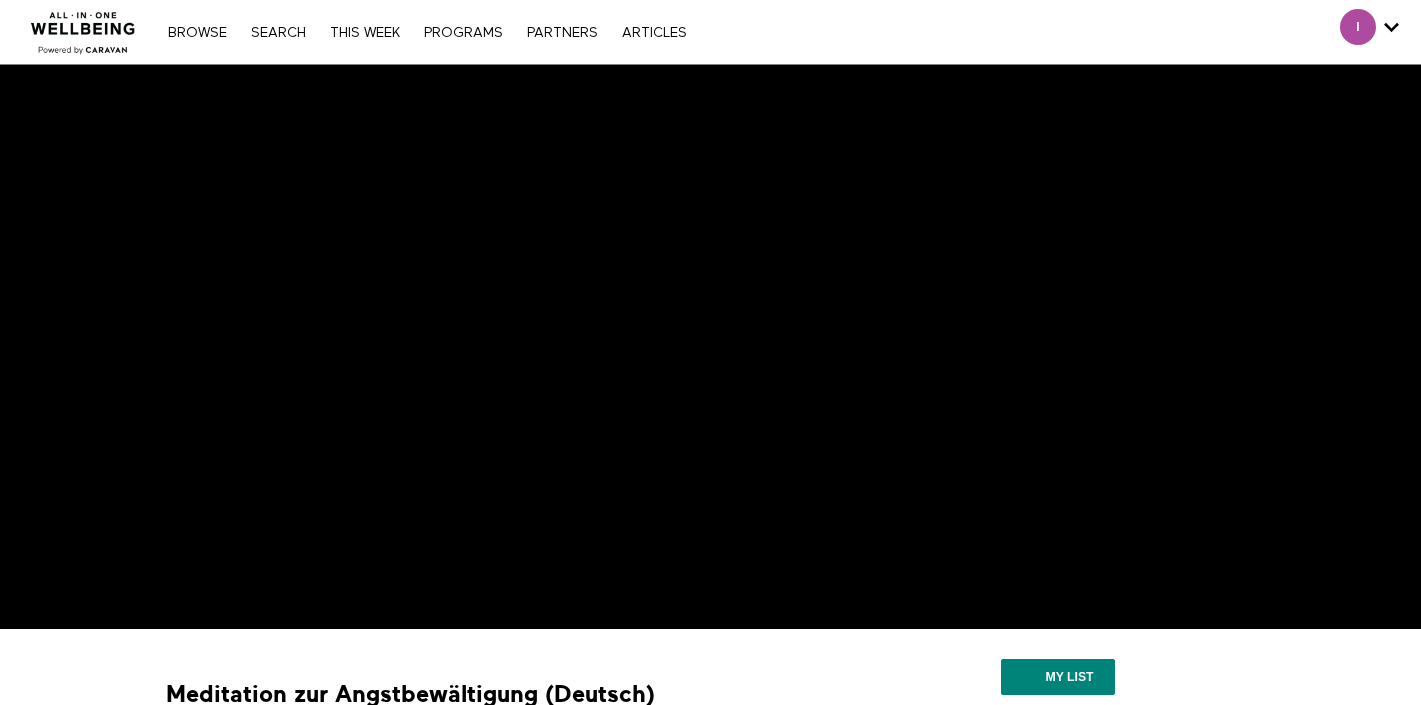 scroll, scrollTop: 336, scrollLeft: 0, axis: vertical 